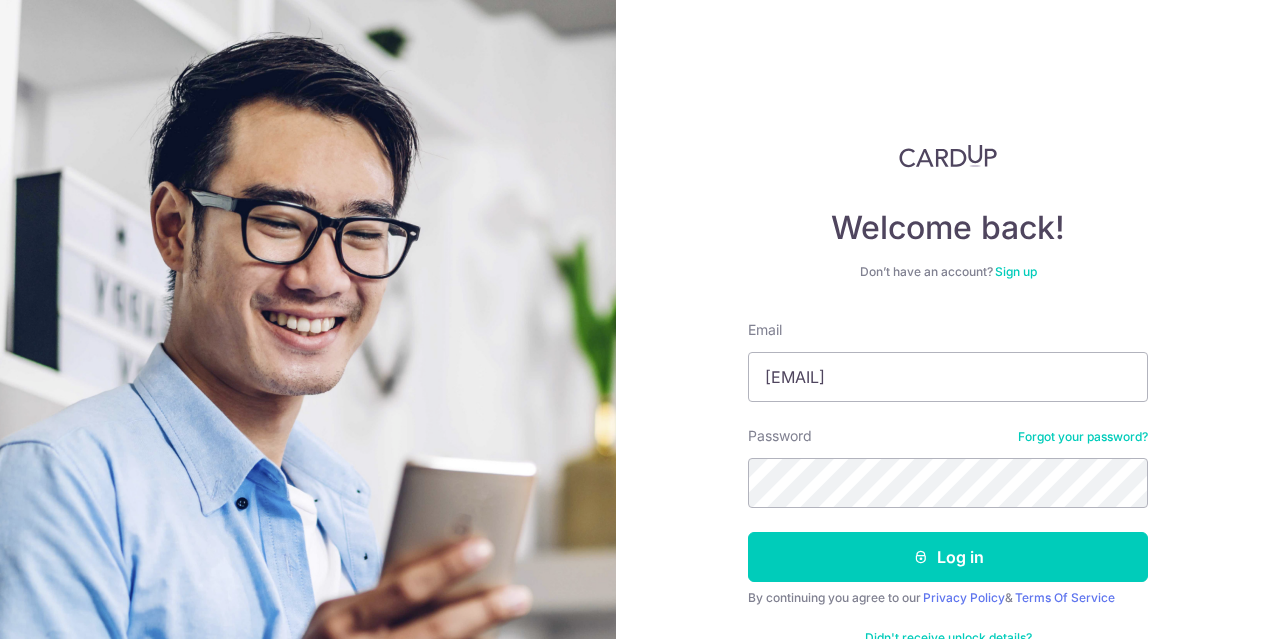 scroll, scrollTop: 0, scrollLeft: 0, axis: both 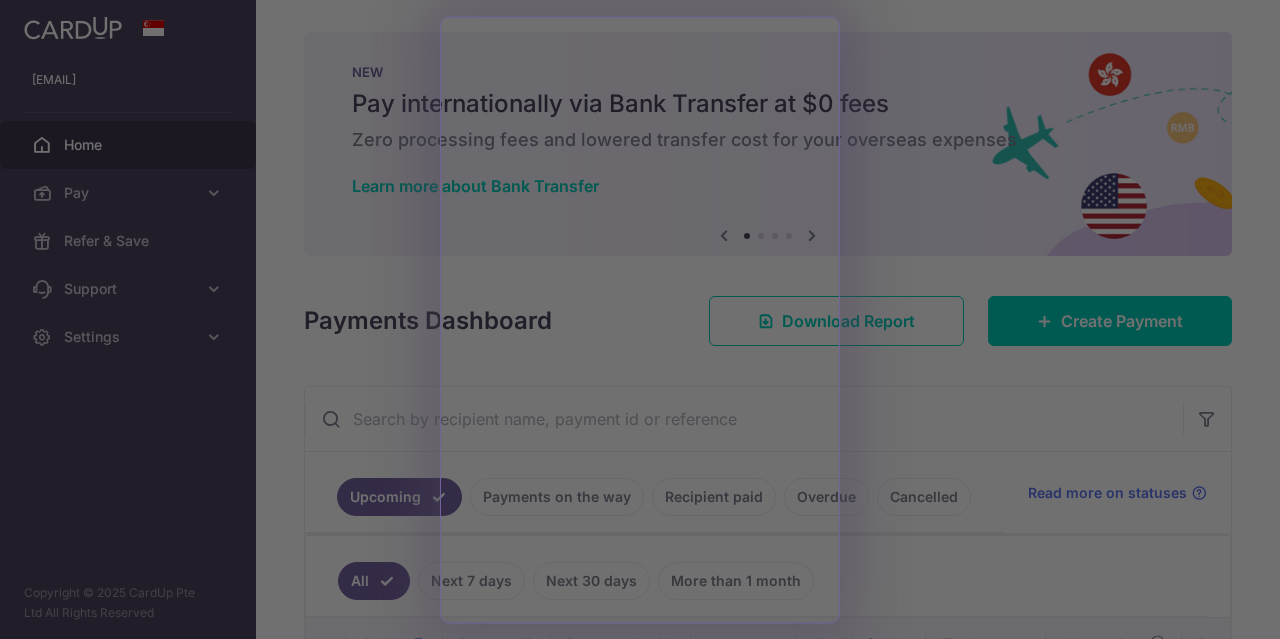 click at bounding box center (646, 322) 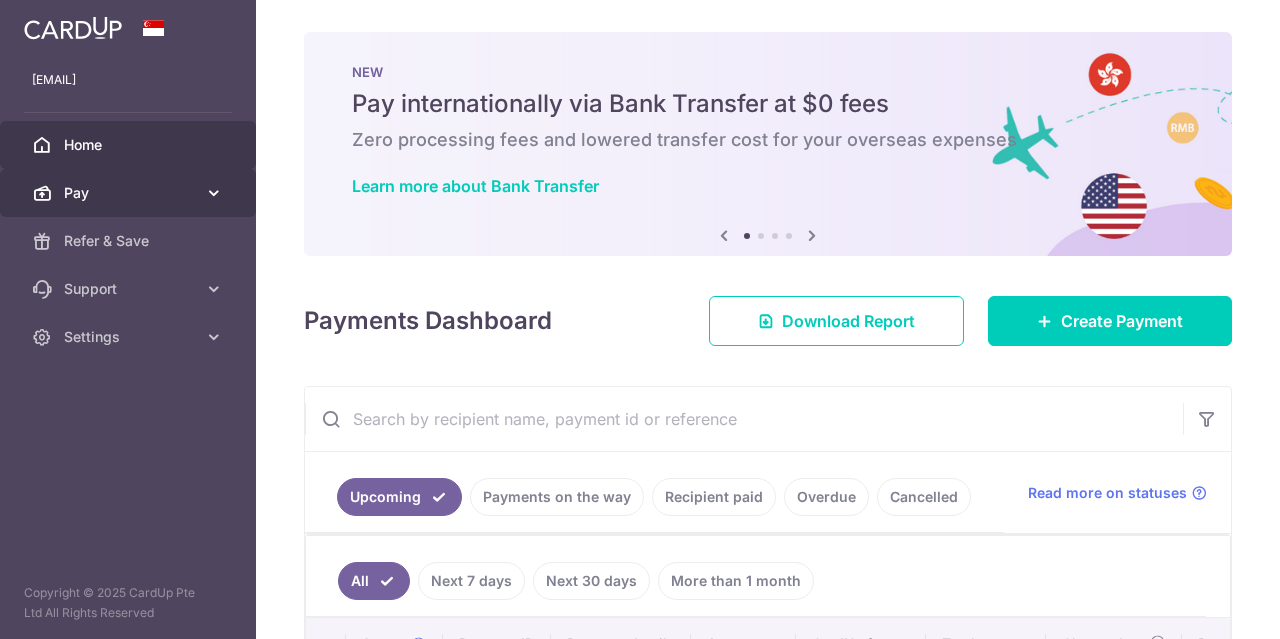 click at bounding box center (214, 193) 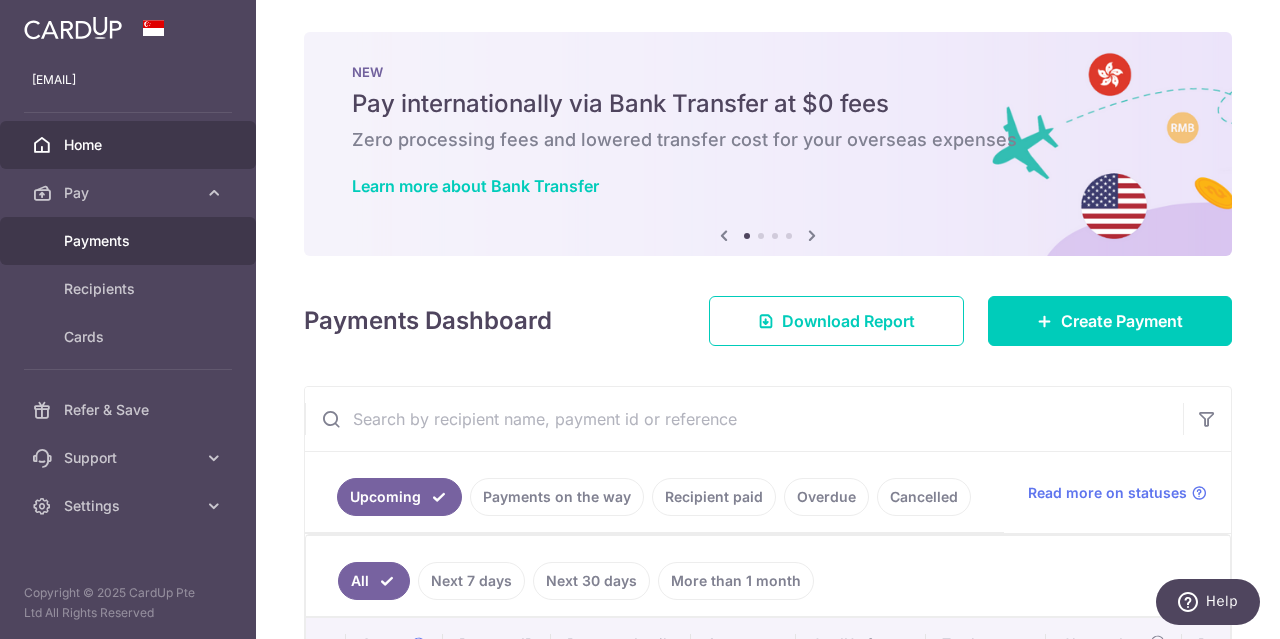 click on "Payments" at bounding box center [130, 241] 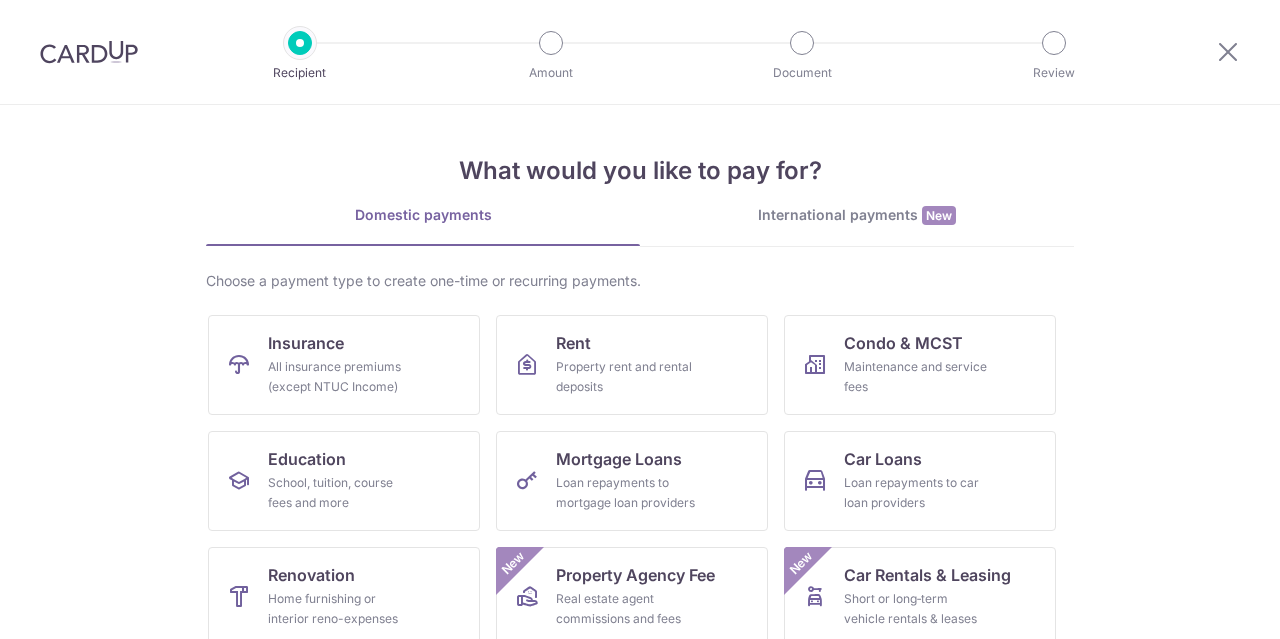 scroll, scrollTop: 0, scrollLeft: 0, axis: both 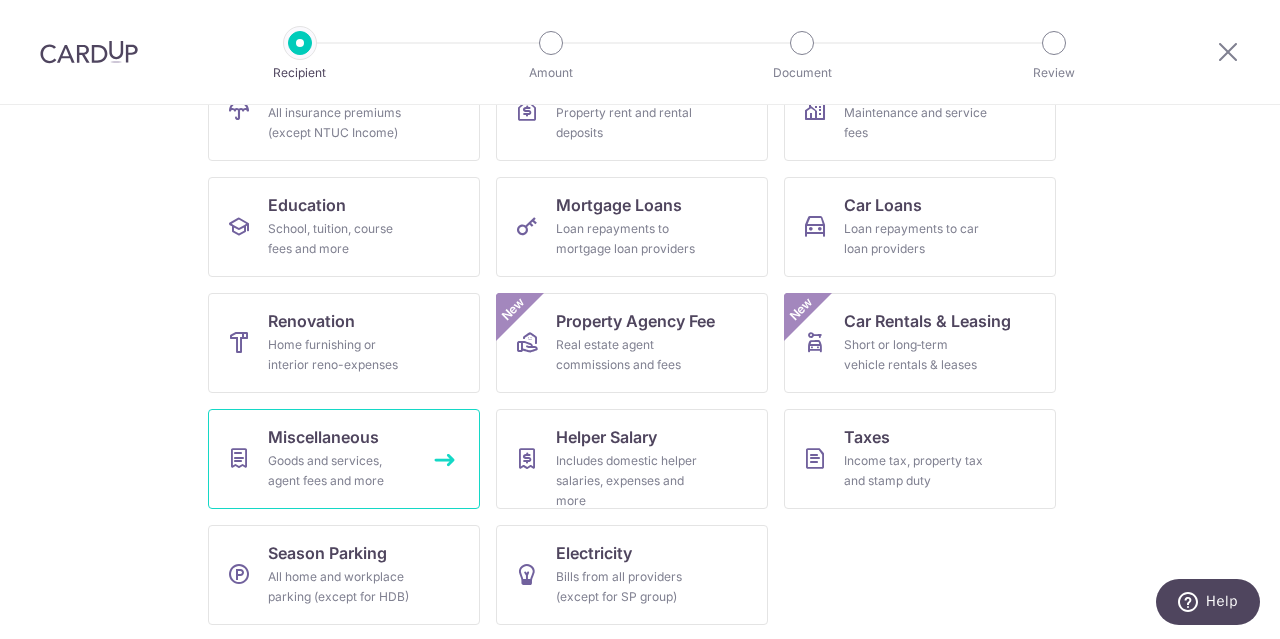 click on "Goods and services, agent fees and more" at bounding box center (340, 471) 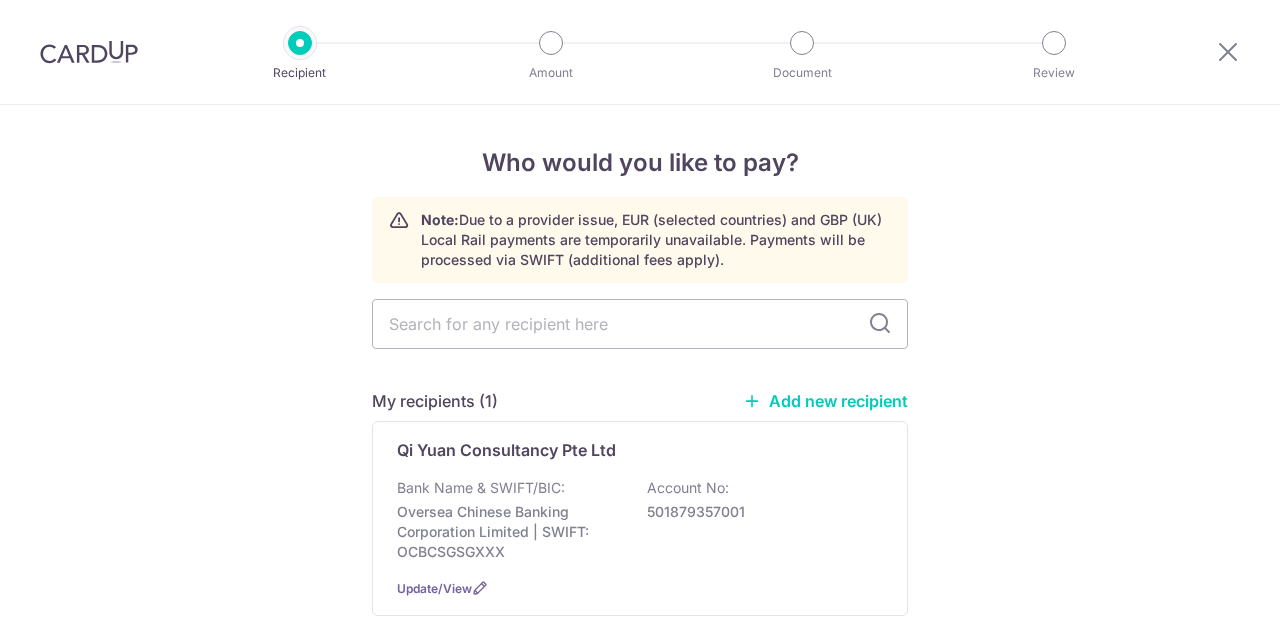 scroll, scrollTop: 0, scrollLeft: 0, axis: both 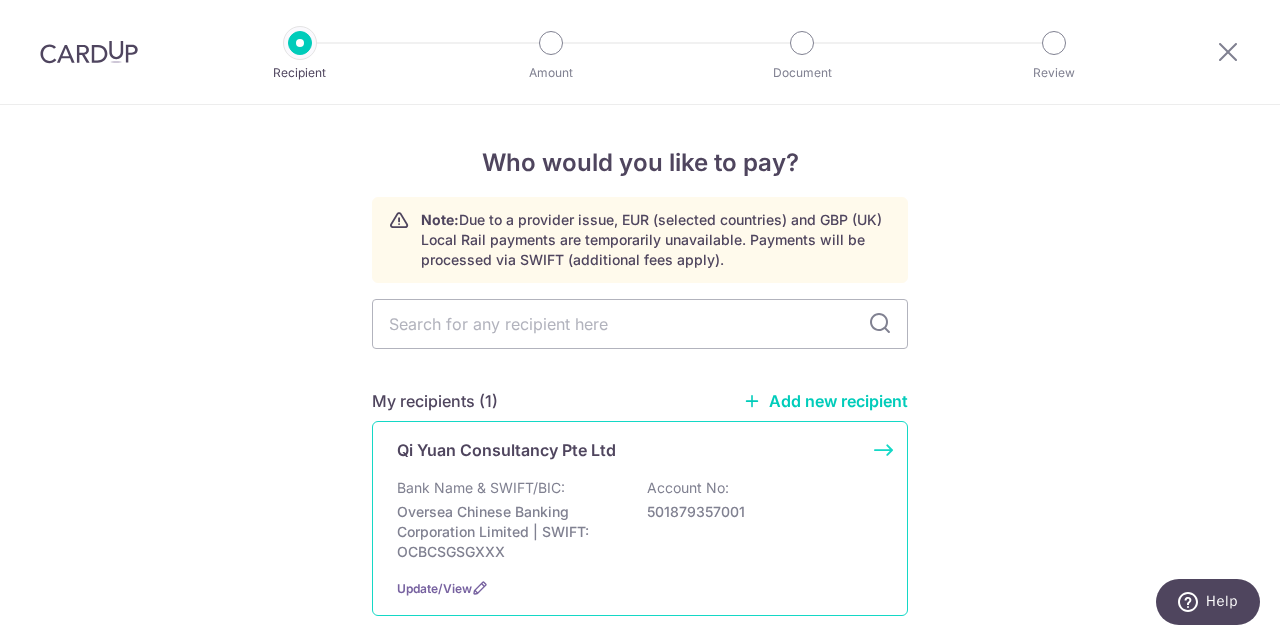 click on "Qi Yuan Consultancy Pte Ltd" at bounding box center (506, 450) 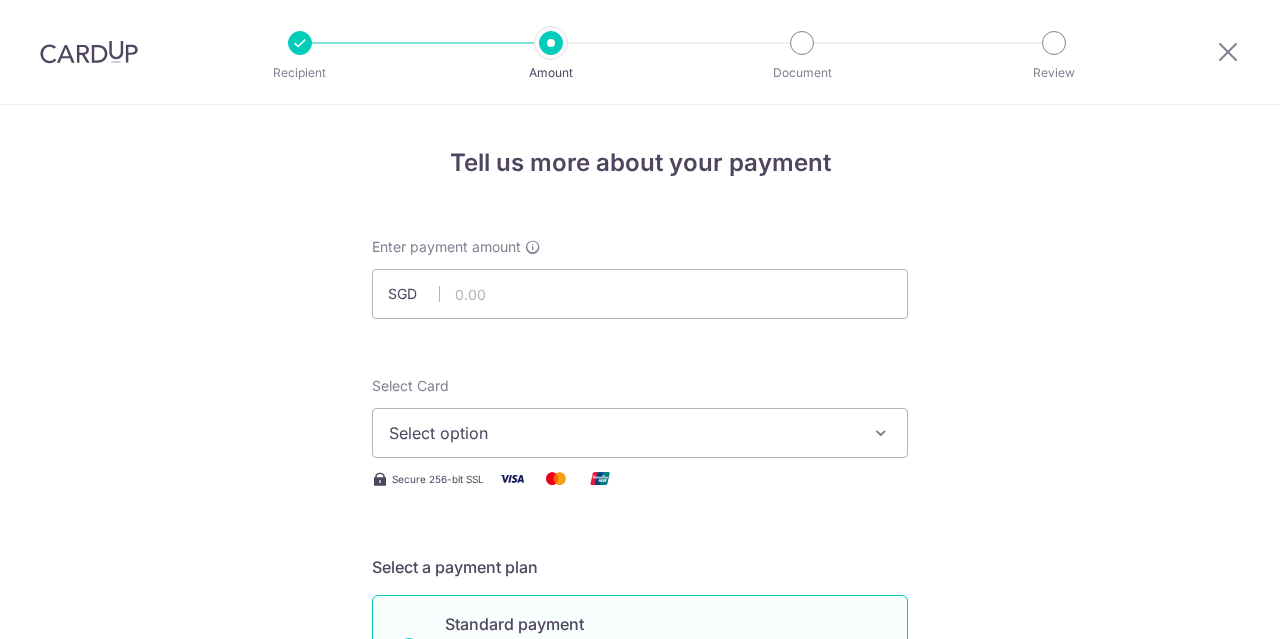 scroll, scrollTop: 0, scrollLeft: 0, axis: both 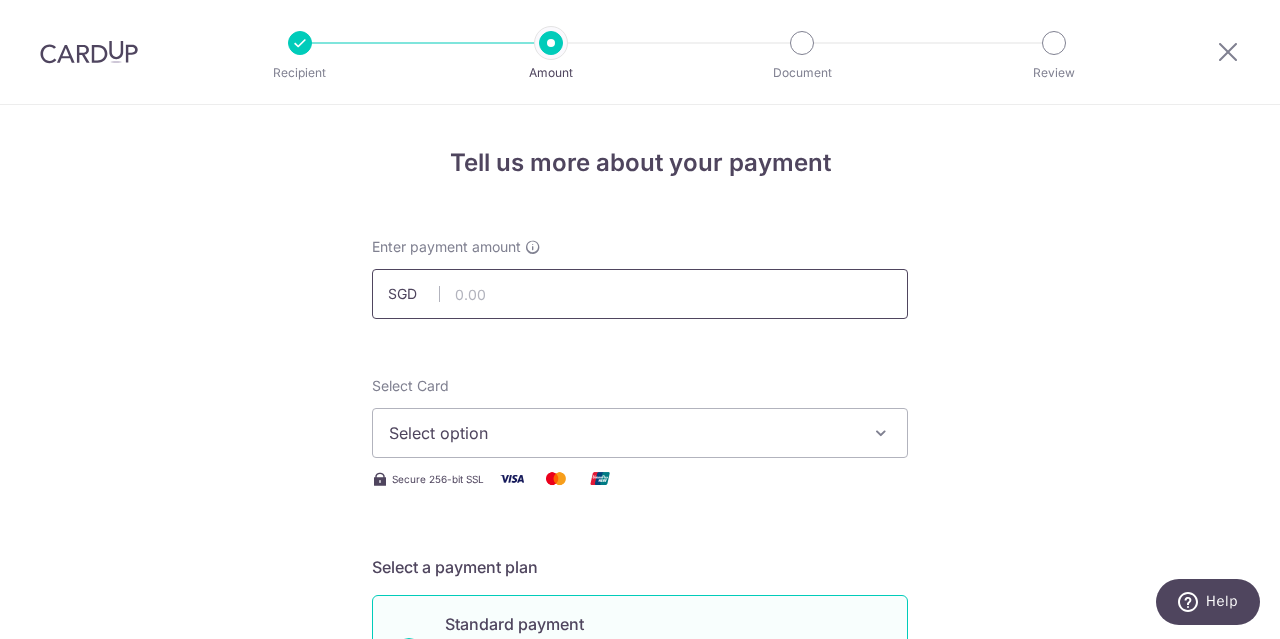 click at bounding box center [640, 294] 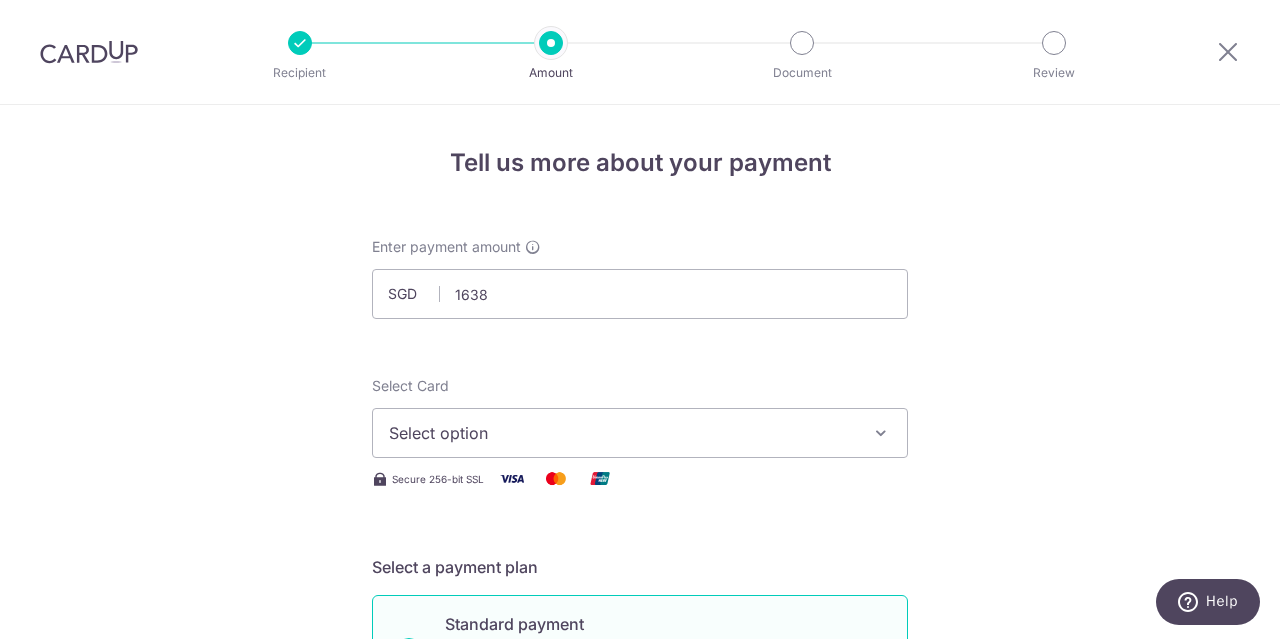 type on "1,638.00" 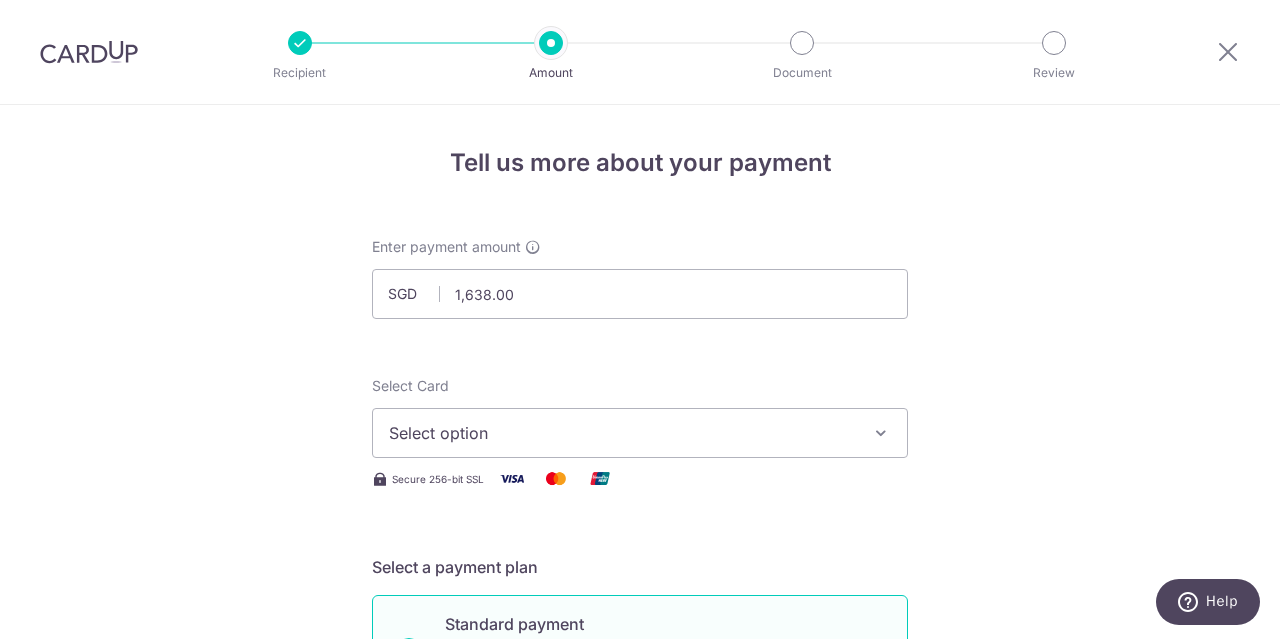 click on "Enter payment amount
SGD
1,638.00
1638.00
Select Card
Select option
Add credit card
Your Cards
**** 9270
Secure 256-bit SSL
Text
New card details
Card
Secure 256-bit SSL" at bounding box center (640, 1028) 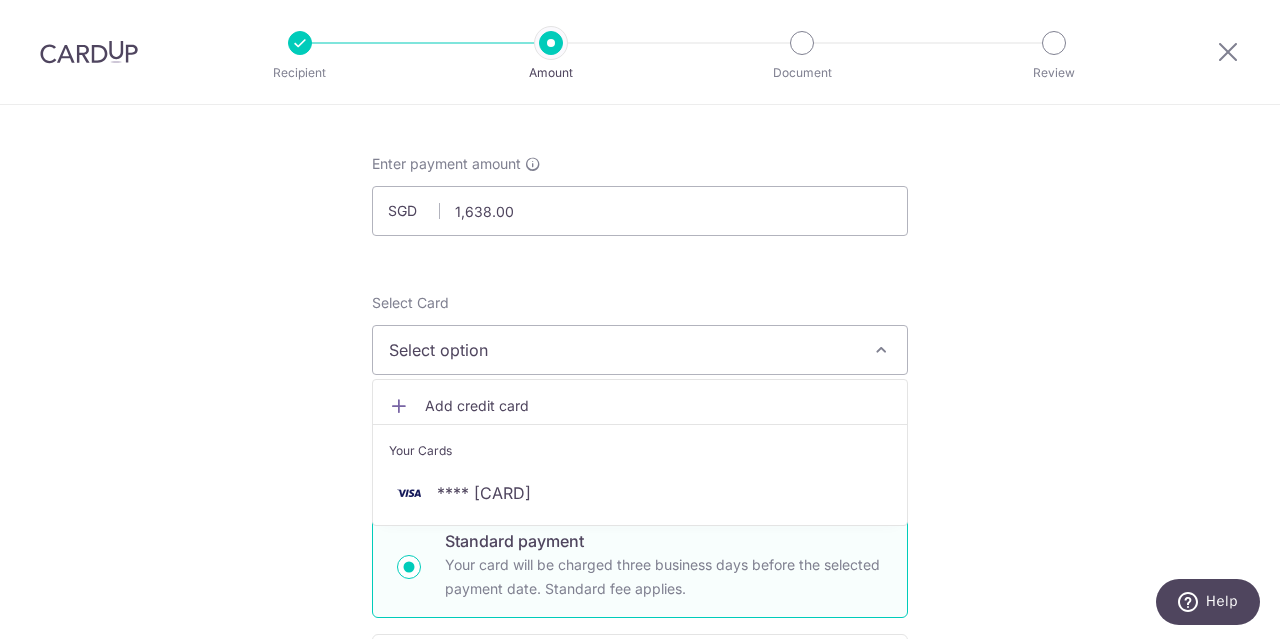 scroll, scrollTop: 200, scrollLeft: 0, axis: vertical 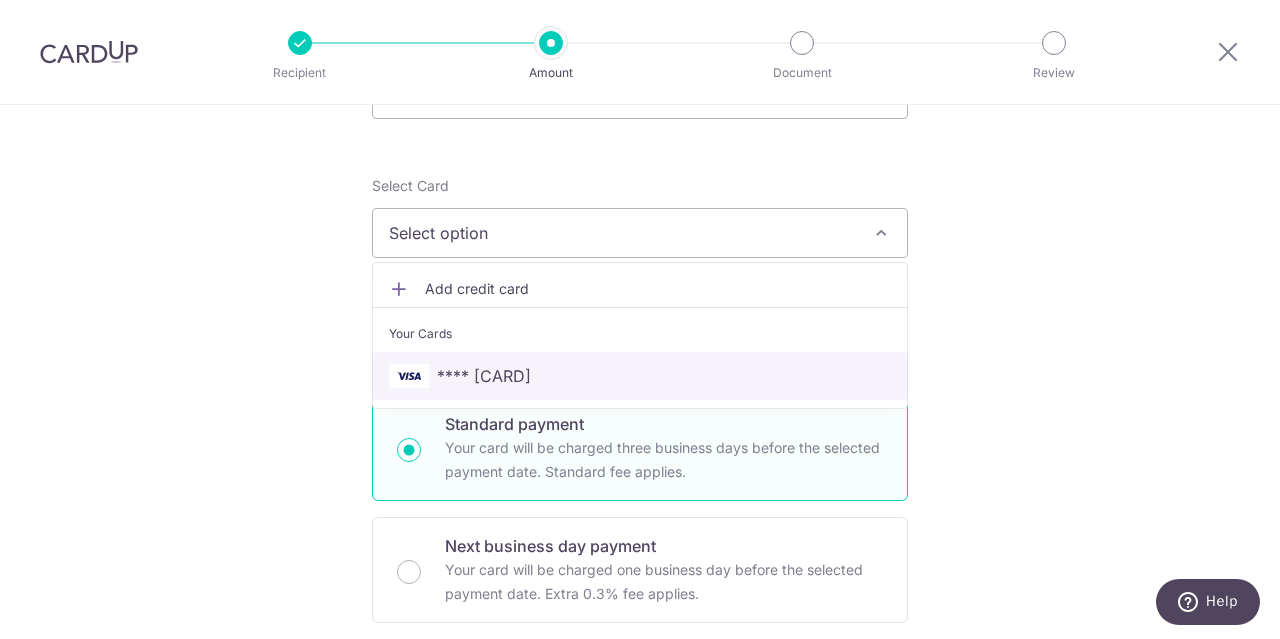 click on "**** [LAST_FOUR_DIGITS]" at bounding box center (640, 376) 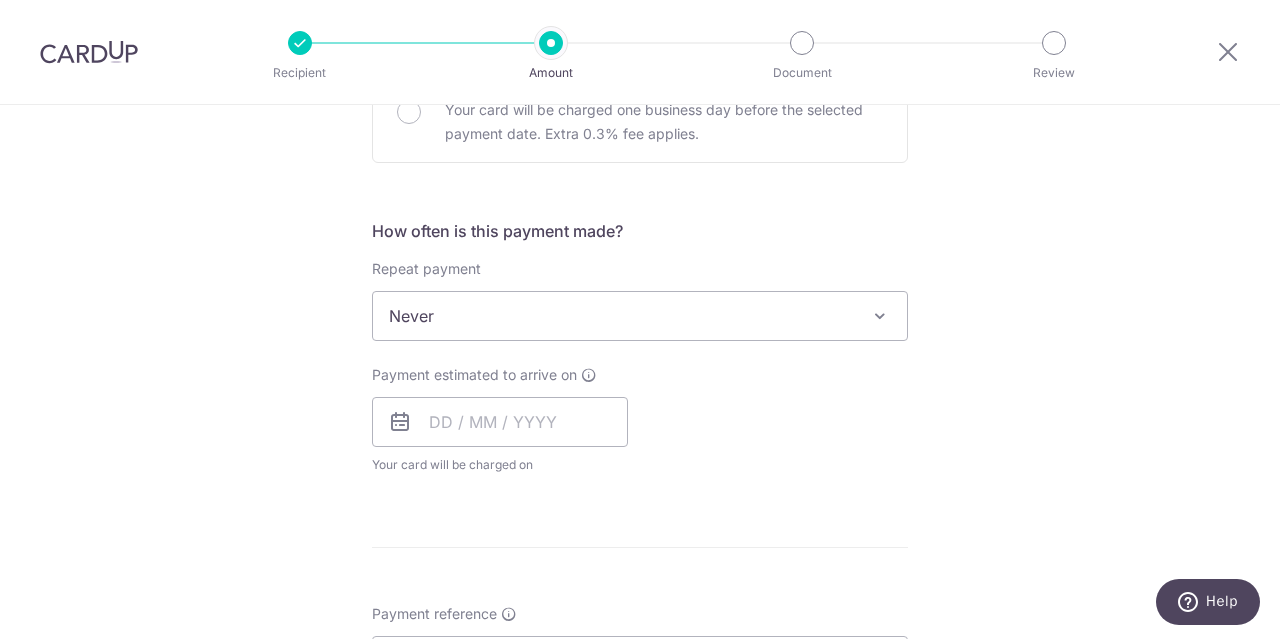 scroll, scrollTop: 700, scrollLeft: 0, axis: vertical 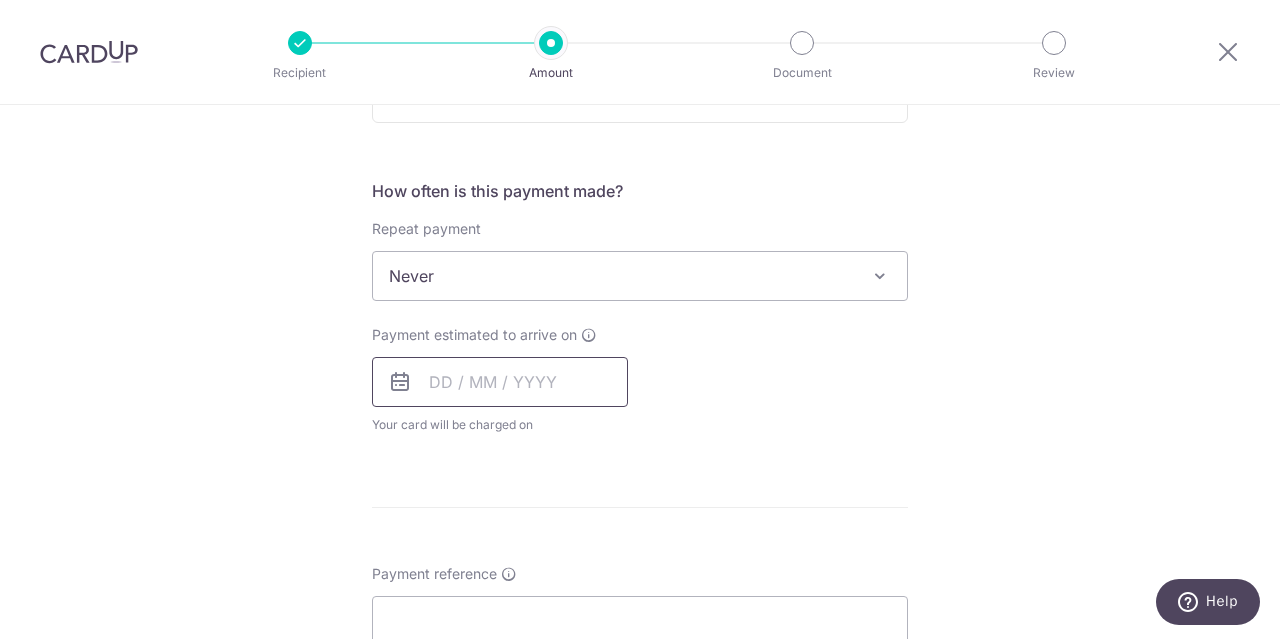 click at bounding box center [500, 382] 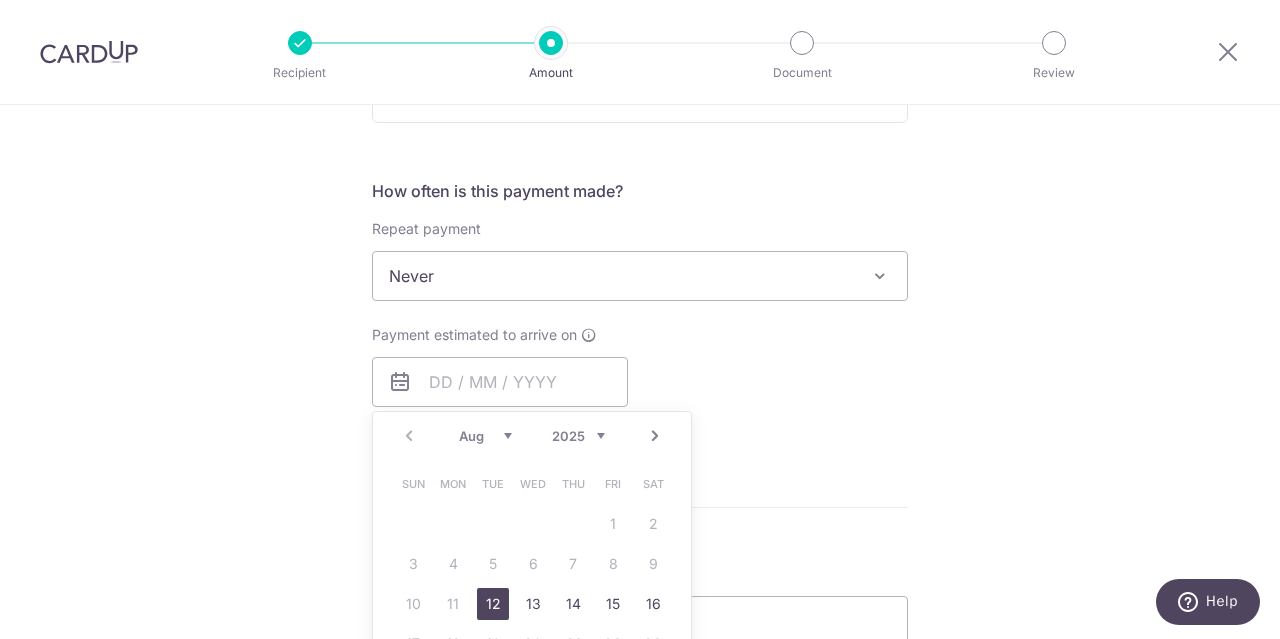 click on "12" at bounding box center [493, 604] 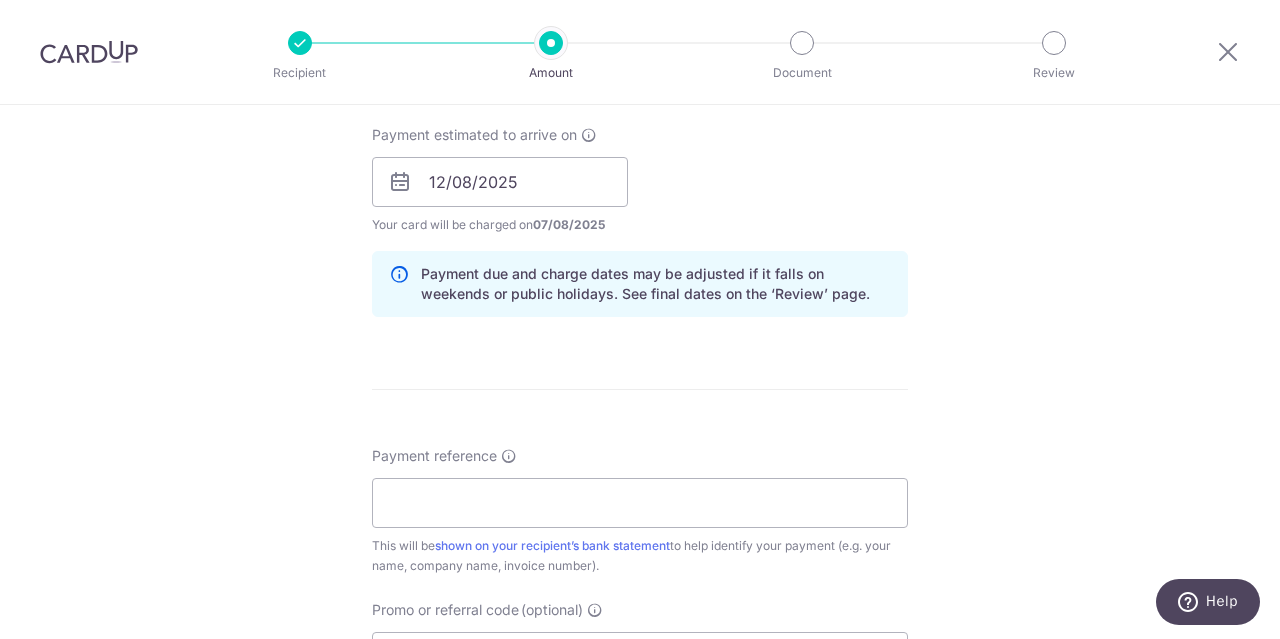 scroll, scrollTop: 1000, scrollLeft: 0, axis: vertical 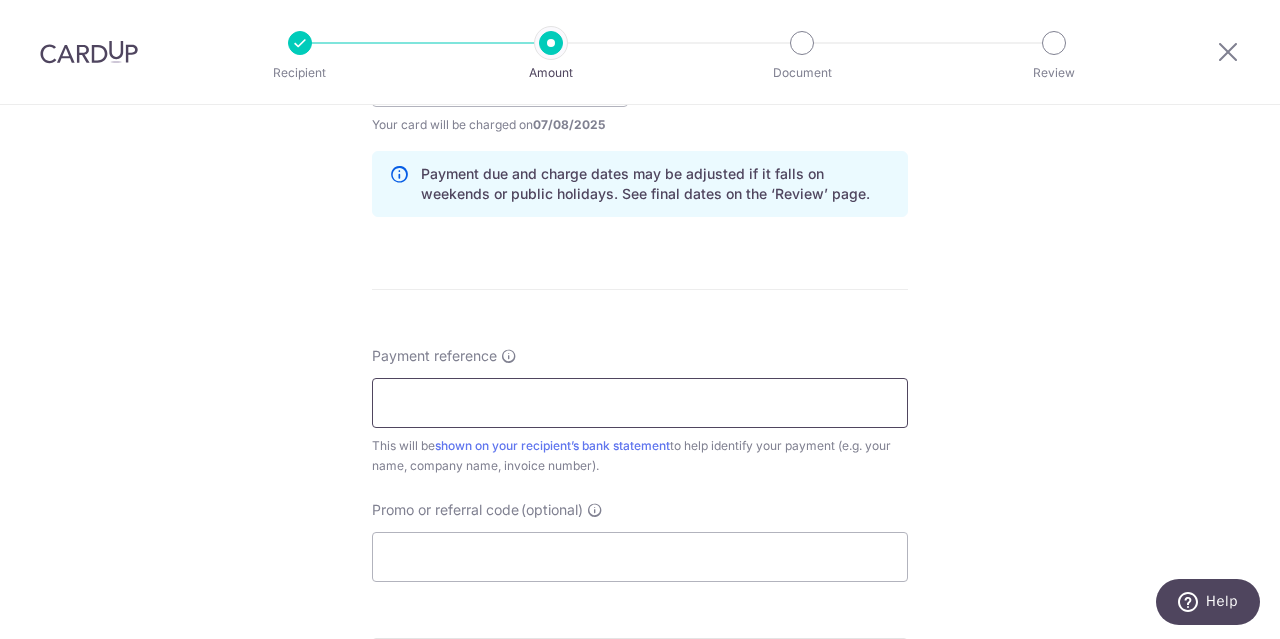 click on "Payment reference" at bounding box center [640, 403] 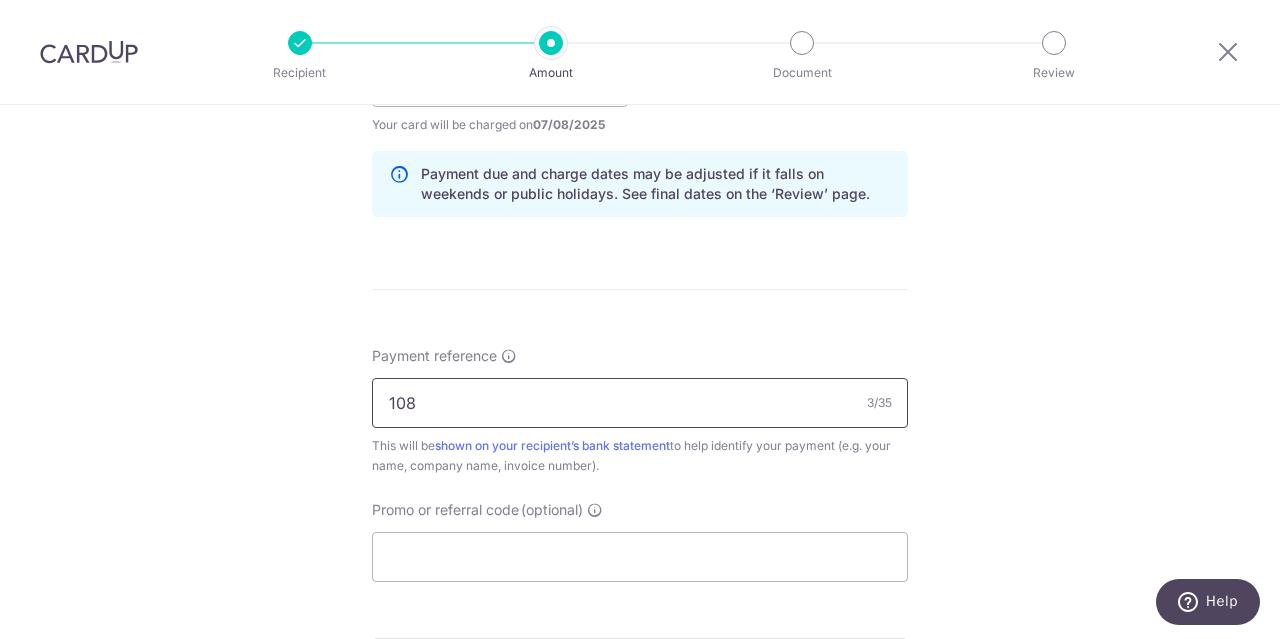 type on "108" 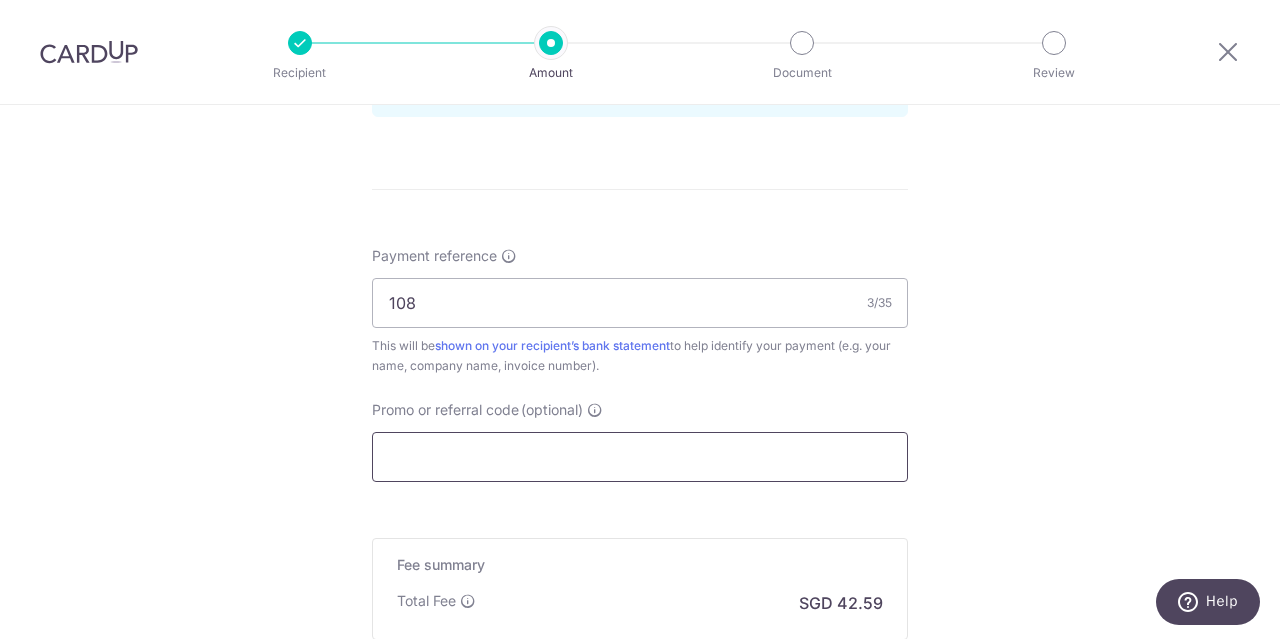click on "Promo or referral code
(optional)" at bounding box center [640, 457] 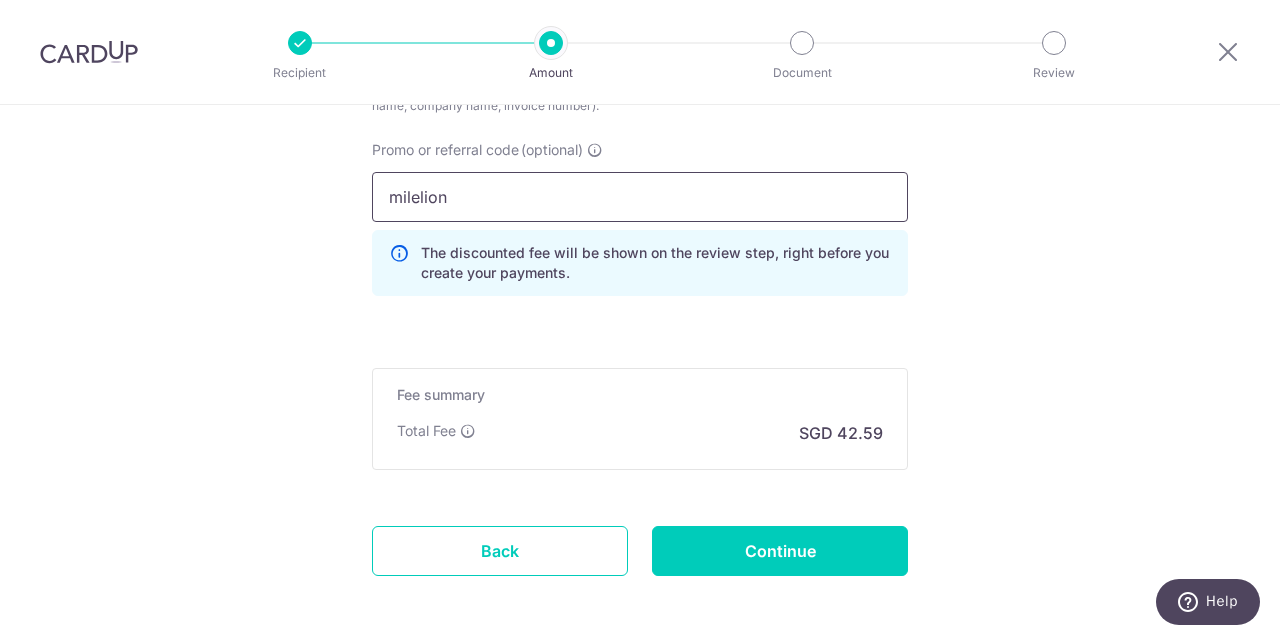 scroll, scrollTop: 1400, scrollLeft: 0, axis: vertical 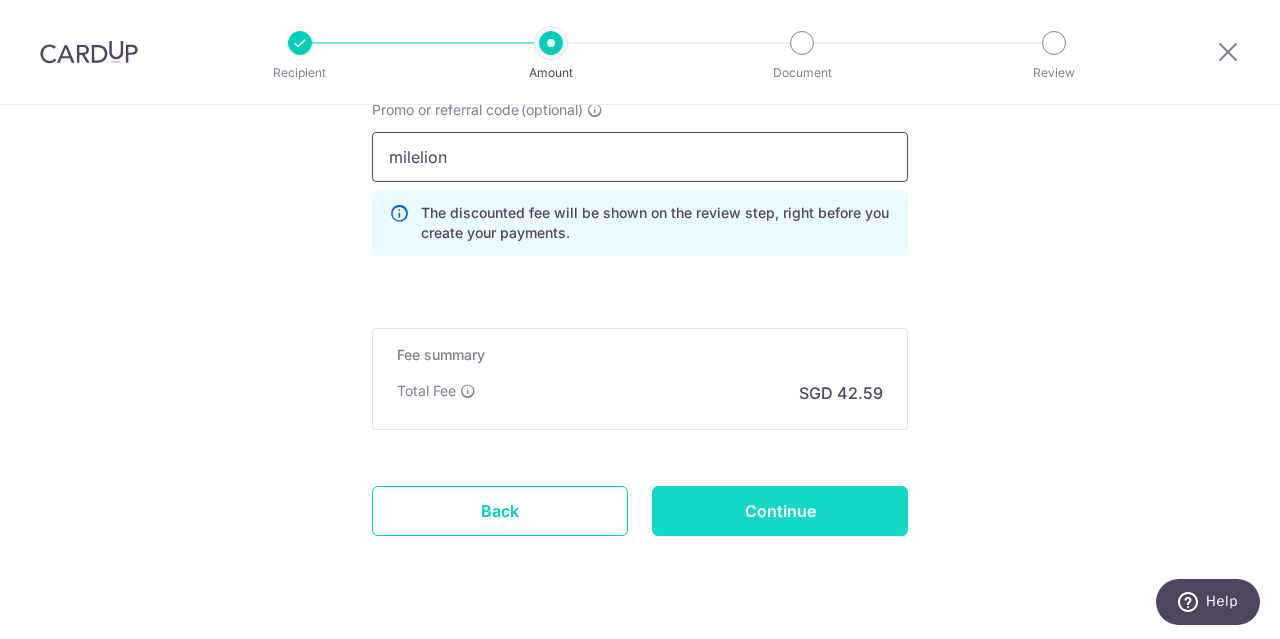 type on "milelion" 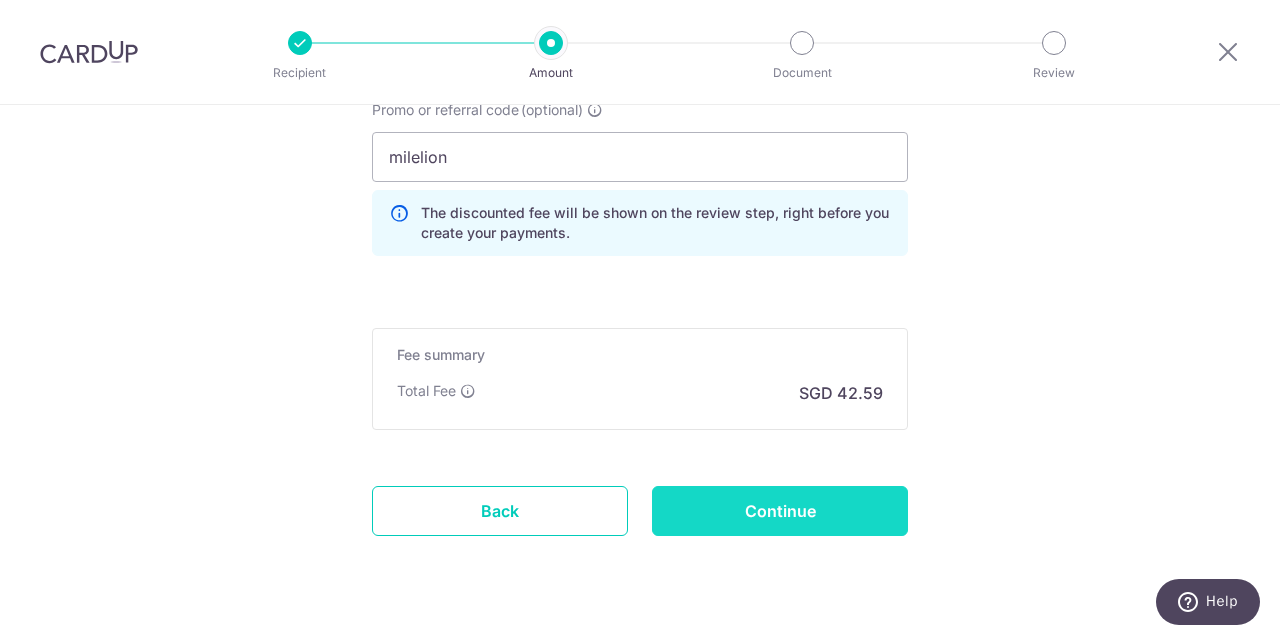 click on "Continue" at bounding box center [780, 511] 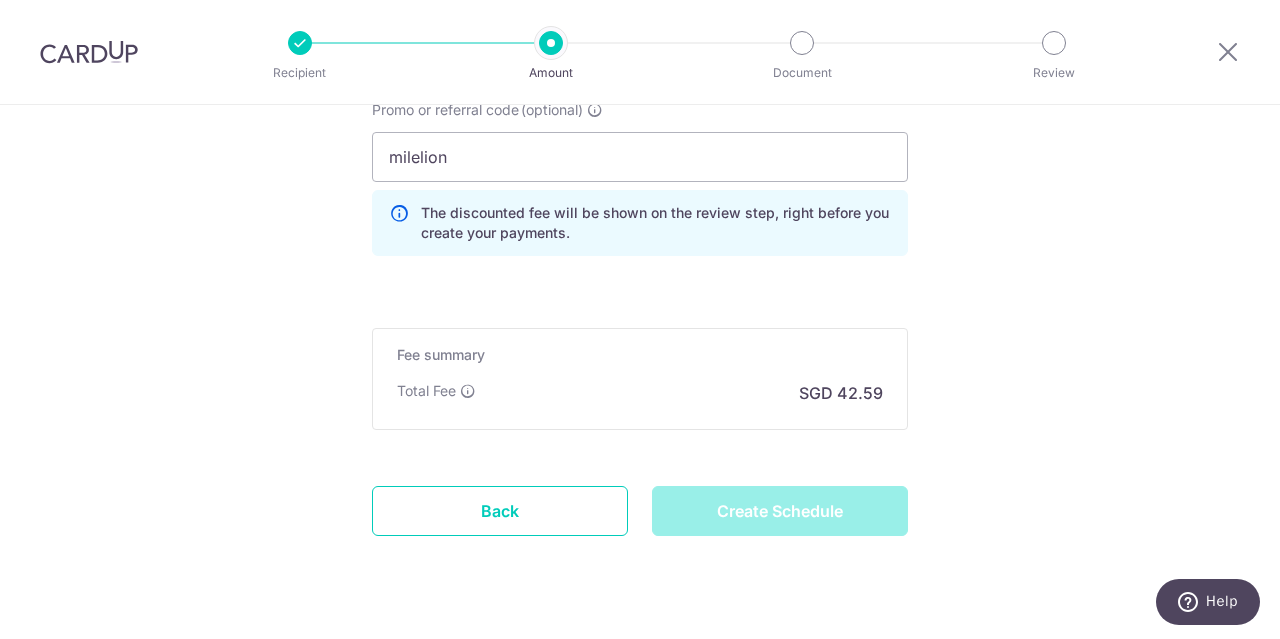 type on "Create Schedule" 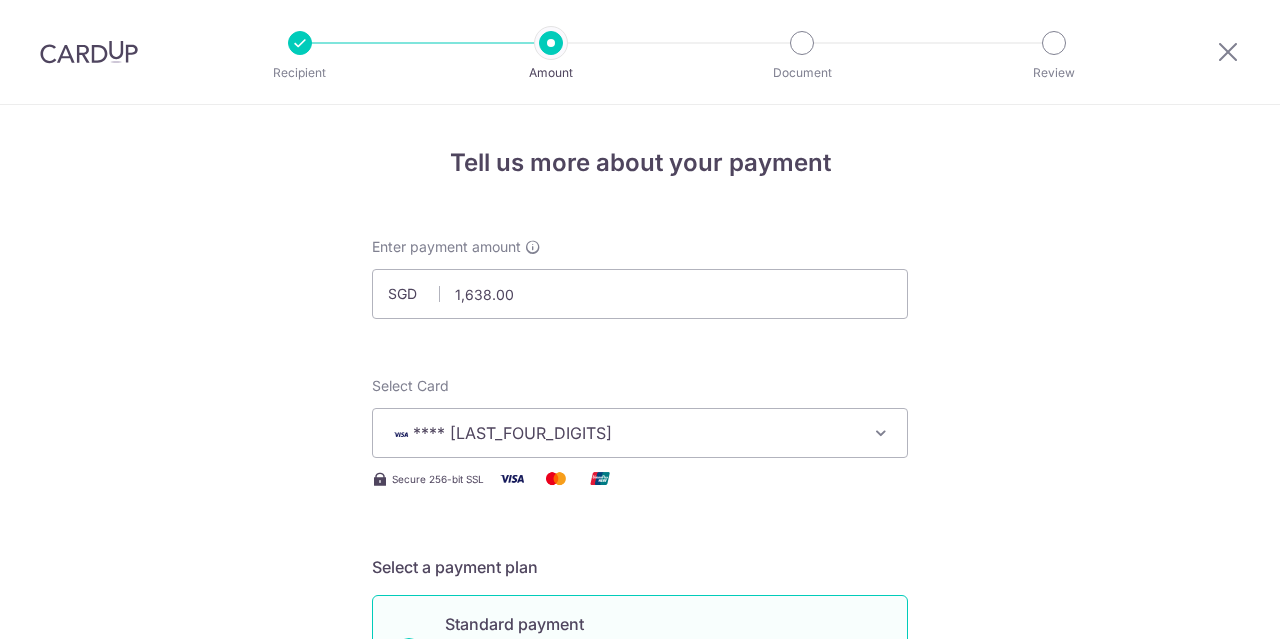 scroll, scrollTop: 0, scrollLeft: 0, axis: both 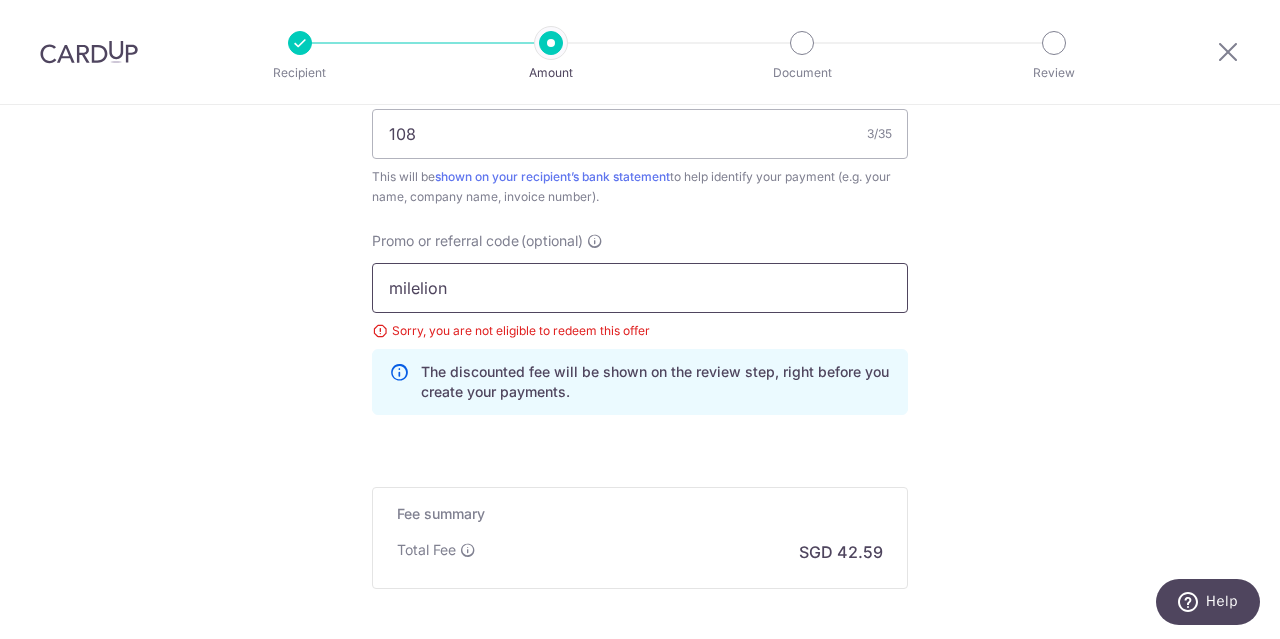 drag, startPoint x: 553, startPoint y: 286, endPoint x: 26, endPoint y: 241, distance: 528.9178 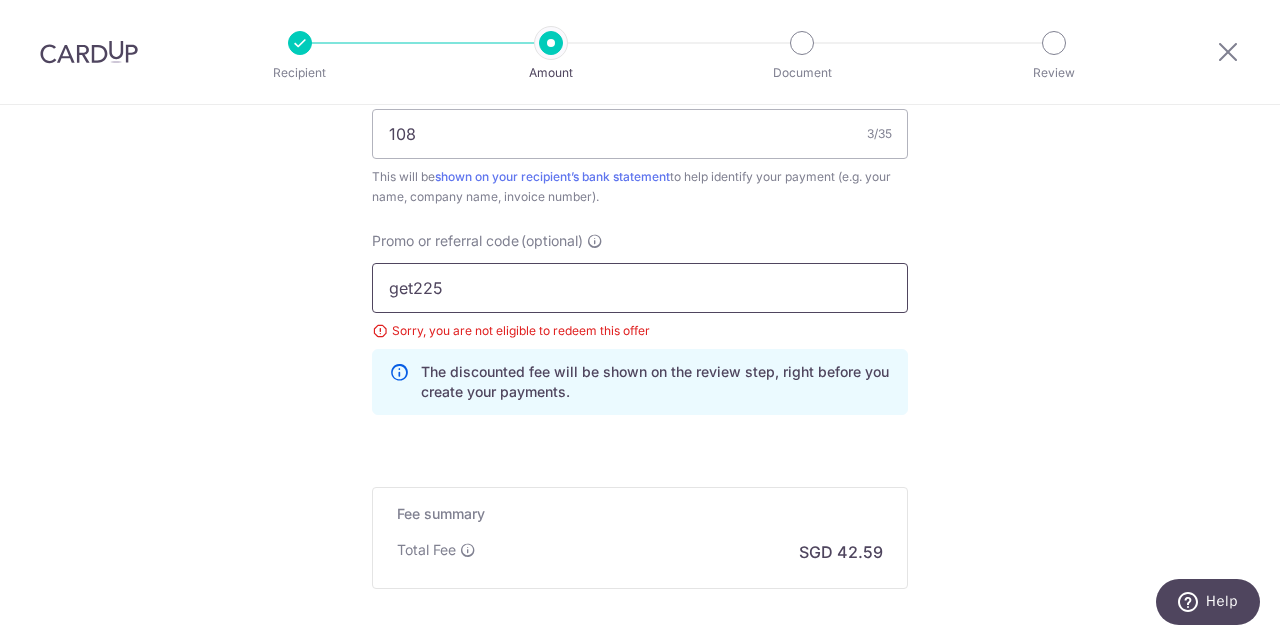 scroll, scrollTop: 1469, scrollLeft: 0, axis: vertical 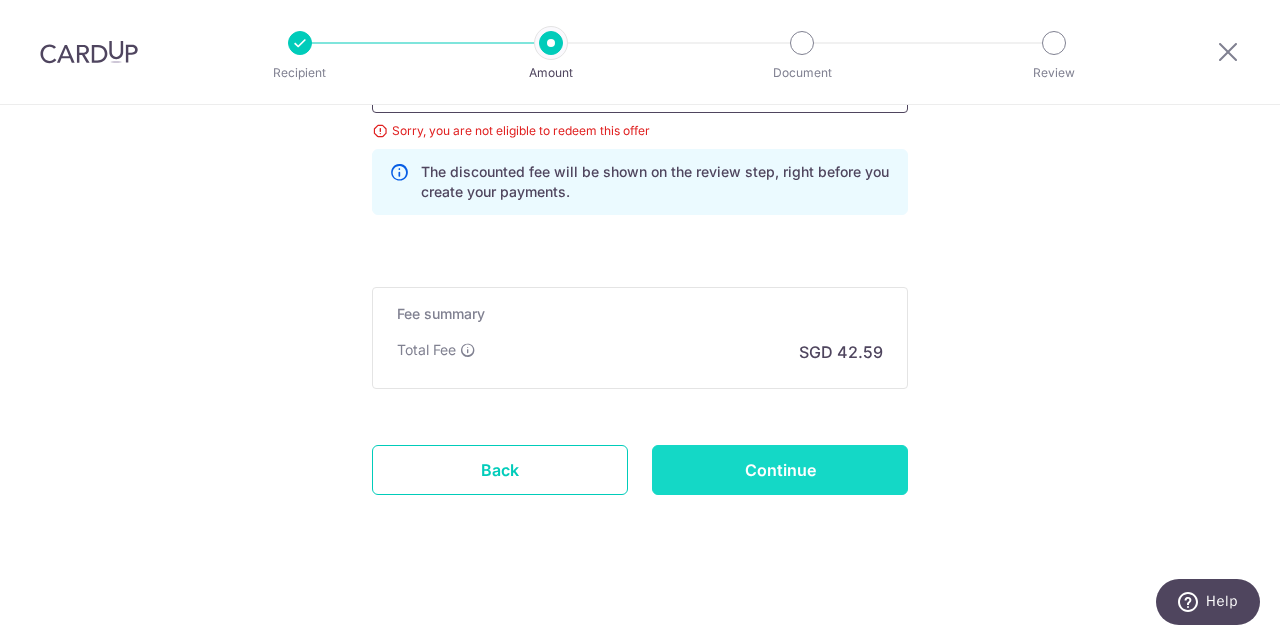 type on "get225" 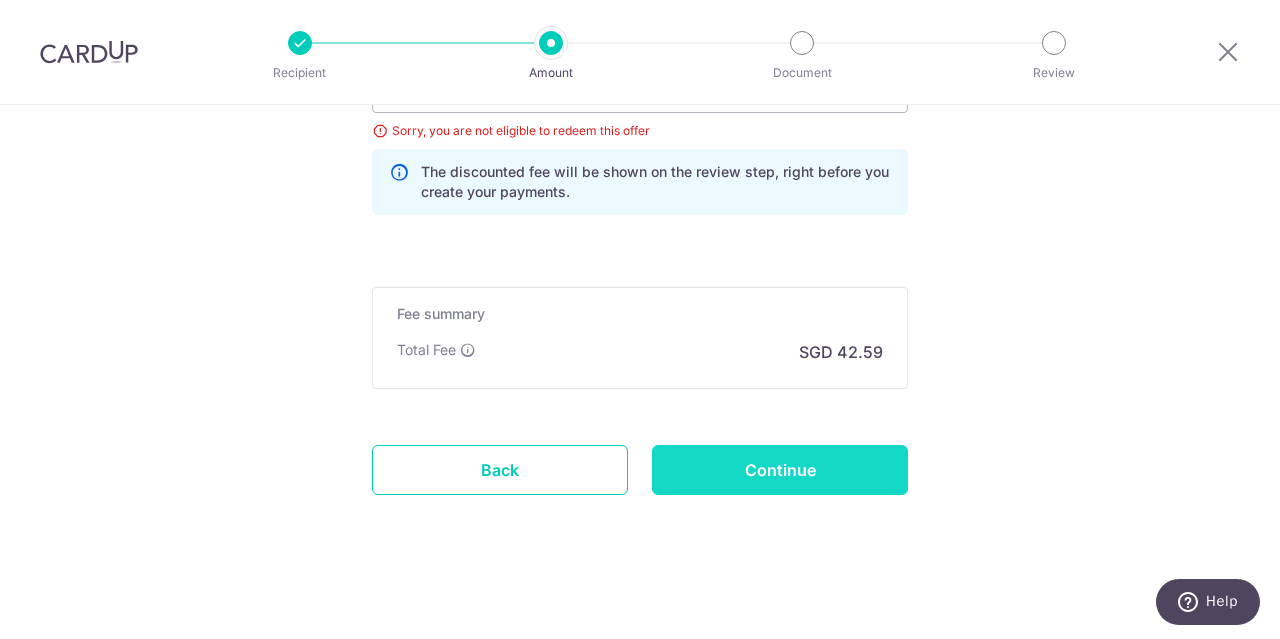 click on "Continue" at bounding box center (780, 470) 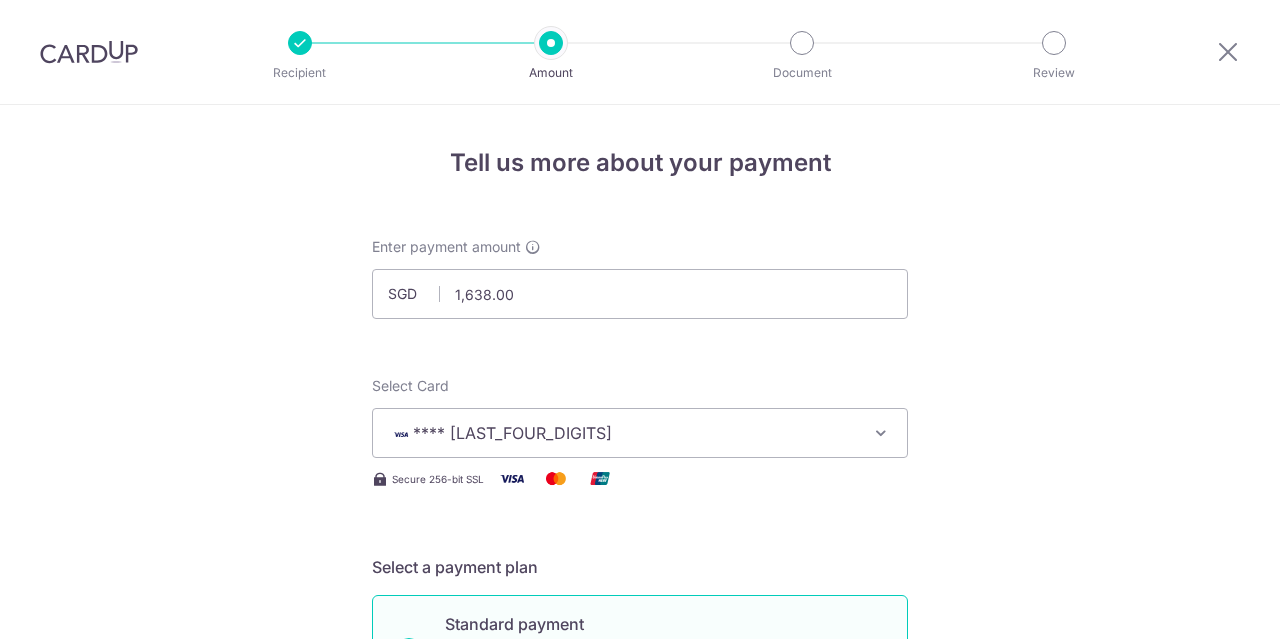 scroll, scrollTop: 0, scrollLeft: 0, axis: both 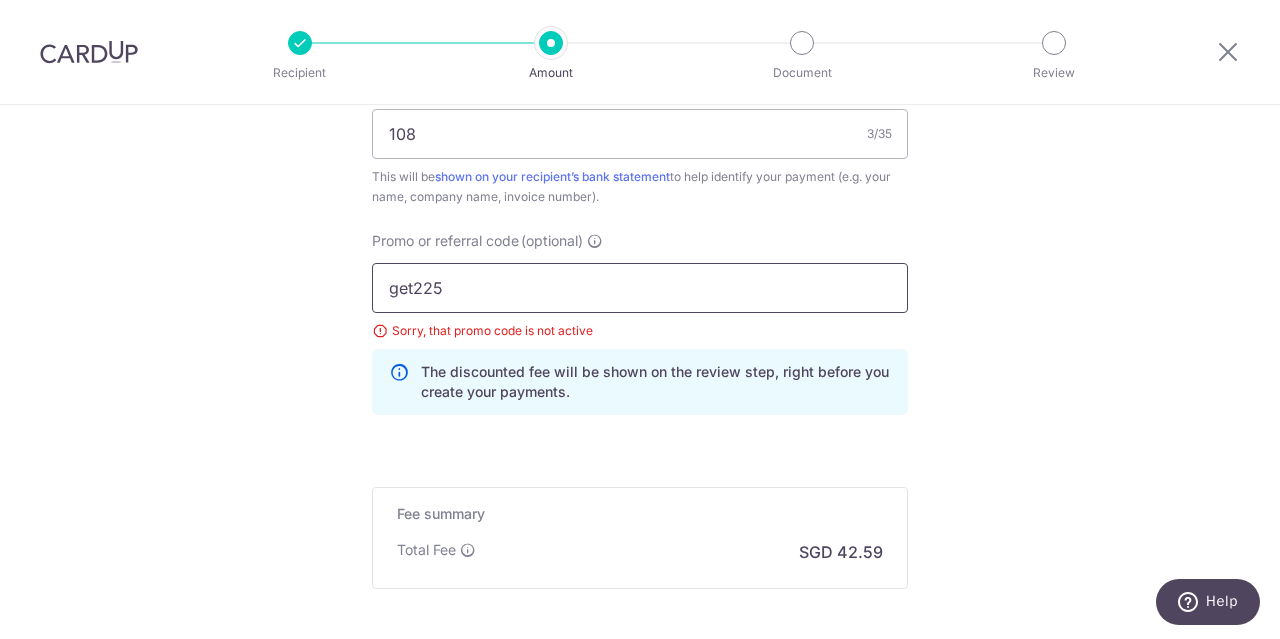 drag, startPoint x: 408, startPoint y: 286, endPoint x: 229, endPoint y: 241, distance: 184.56976 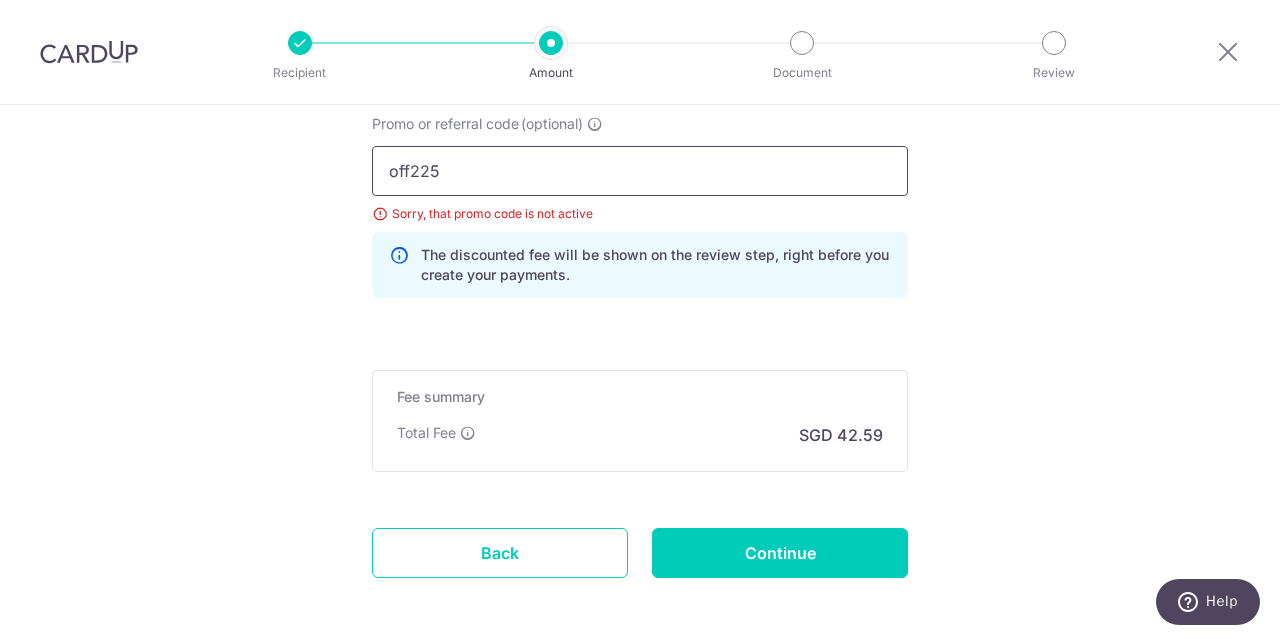 scroll, scrollTop: 1469, scrollLeft: 0, axis: vertical 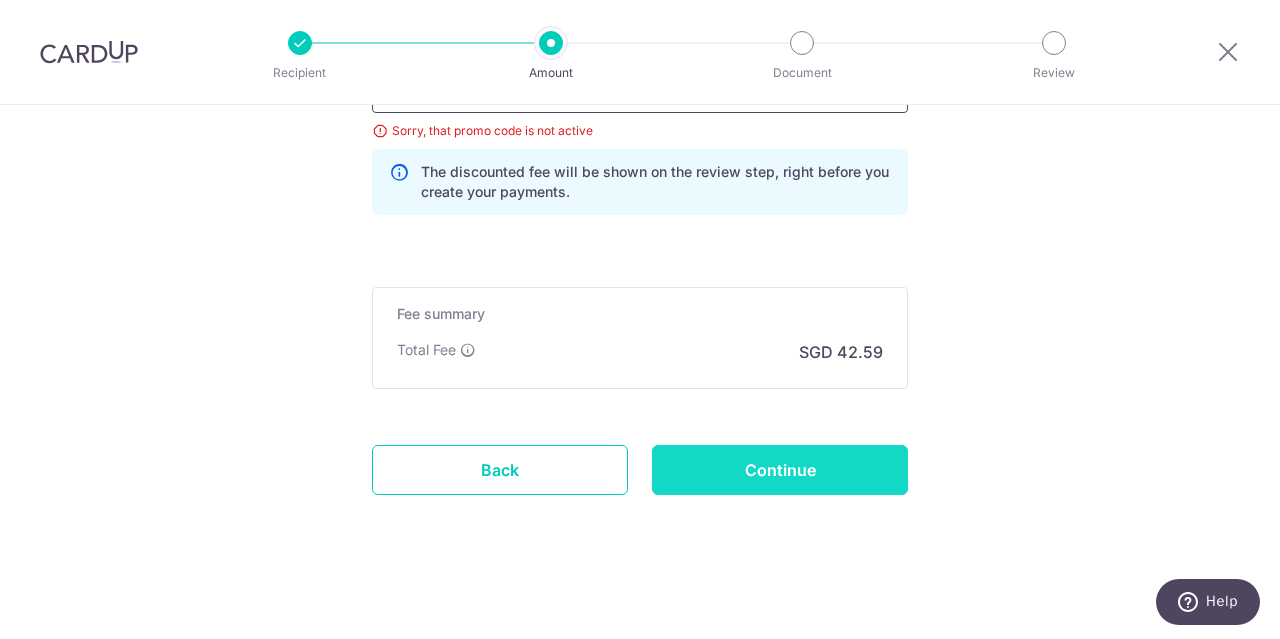 type on "off225" 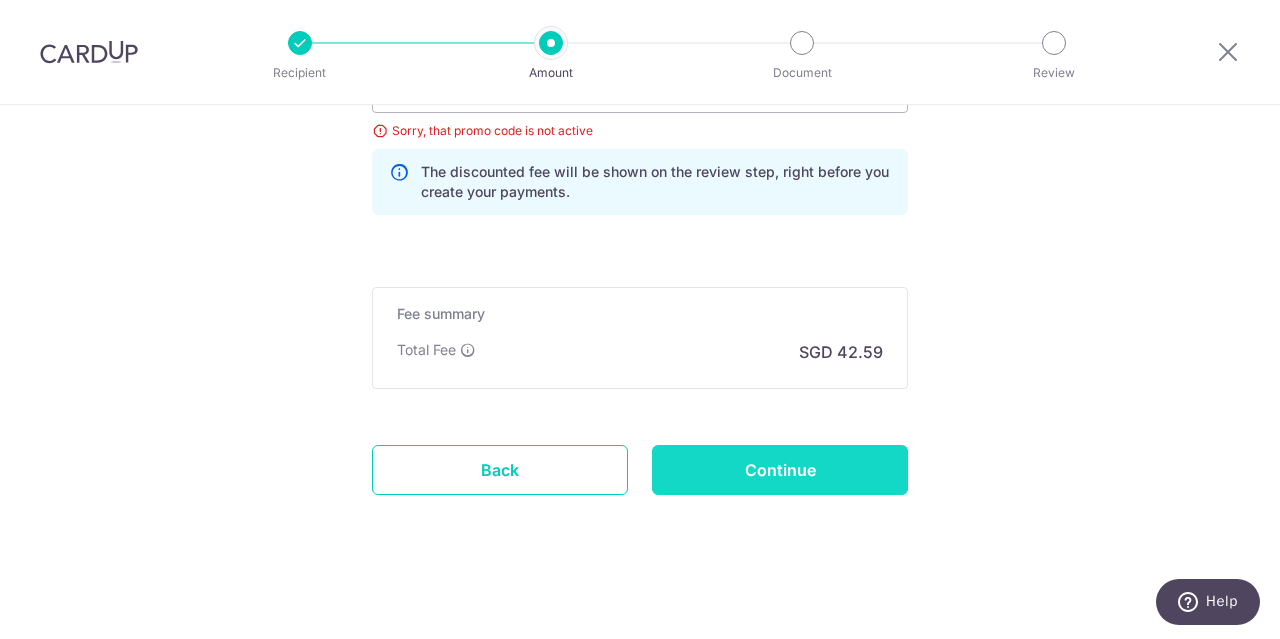 click on "Continue" at bounding box center [780, 470] 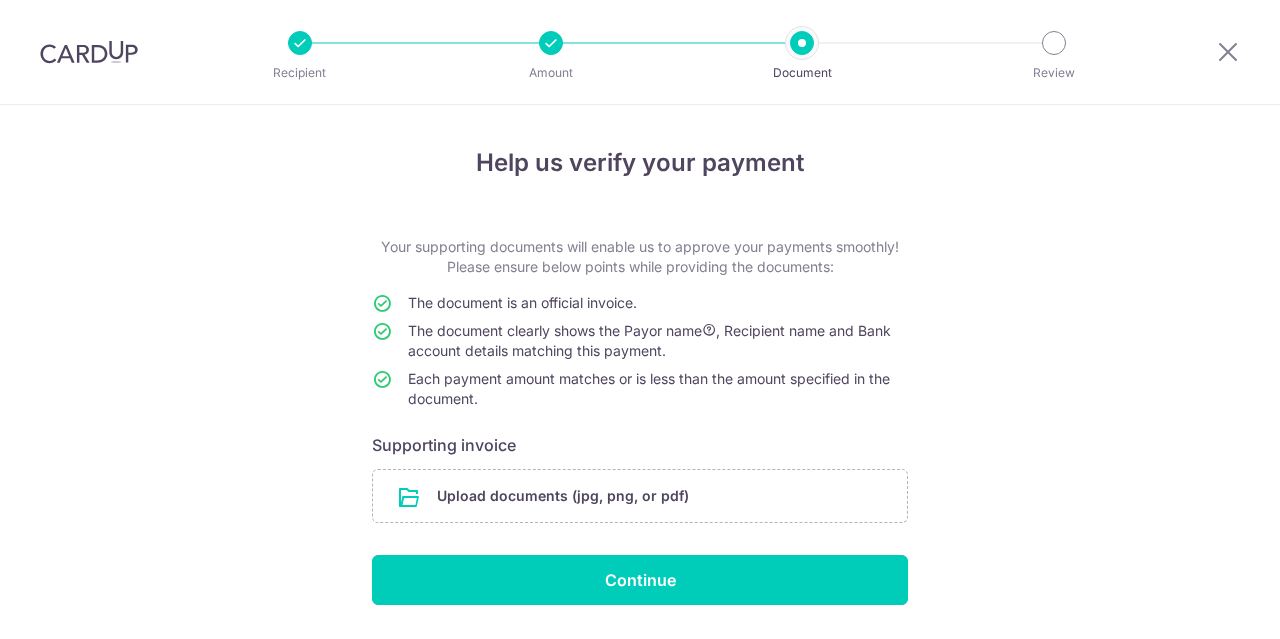 scroll, scrollTop: 0, scrollLeft: 0, axis: both 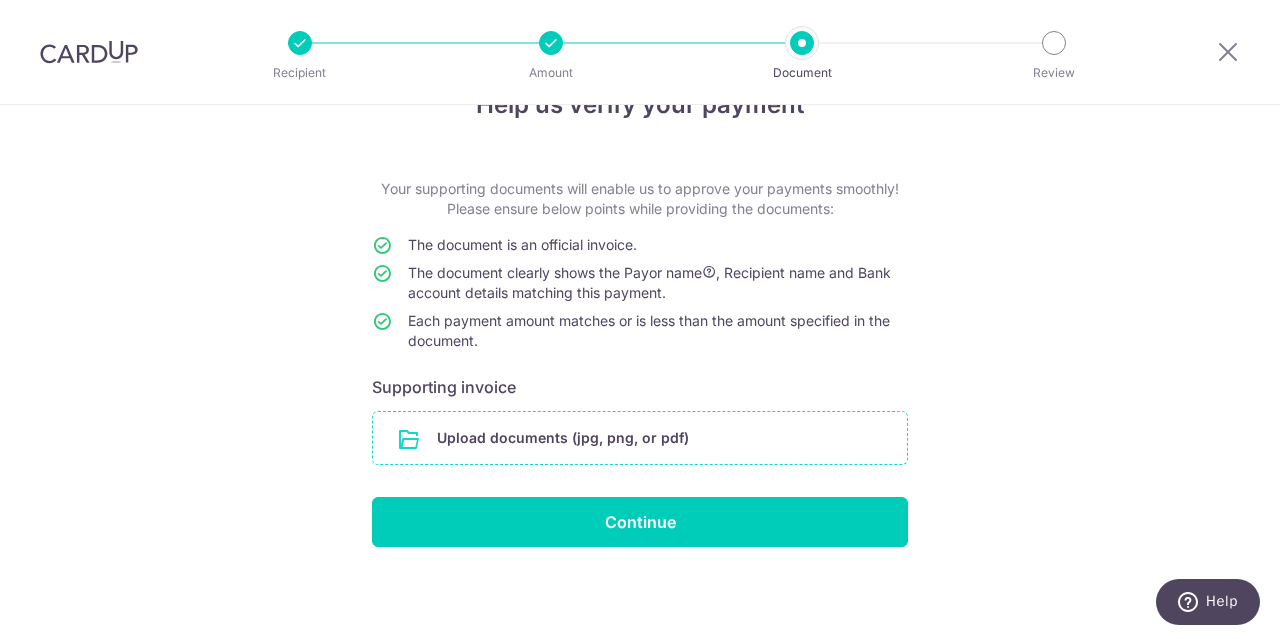 click at bounding box center (640, 438) 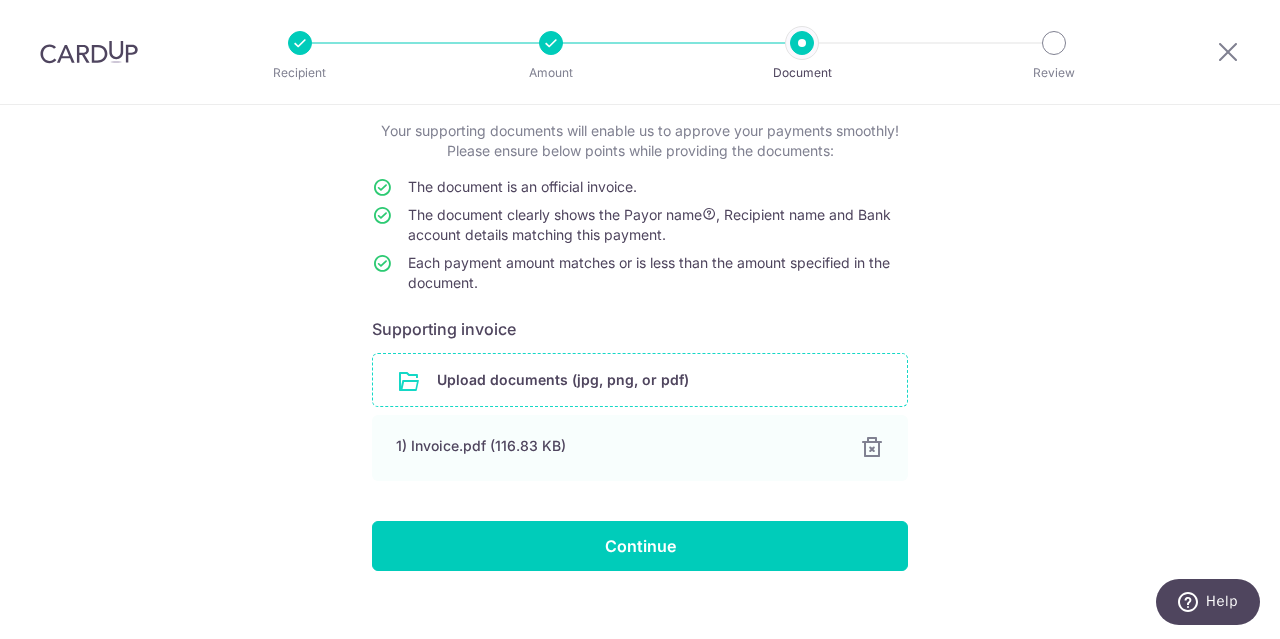 scroll, scrollTop: 140, scrollLeft: 0, axis: vertical 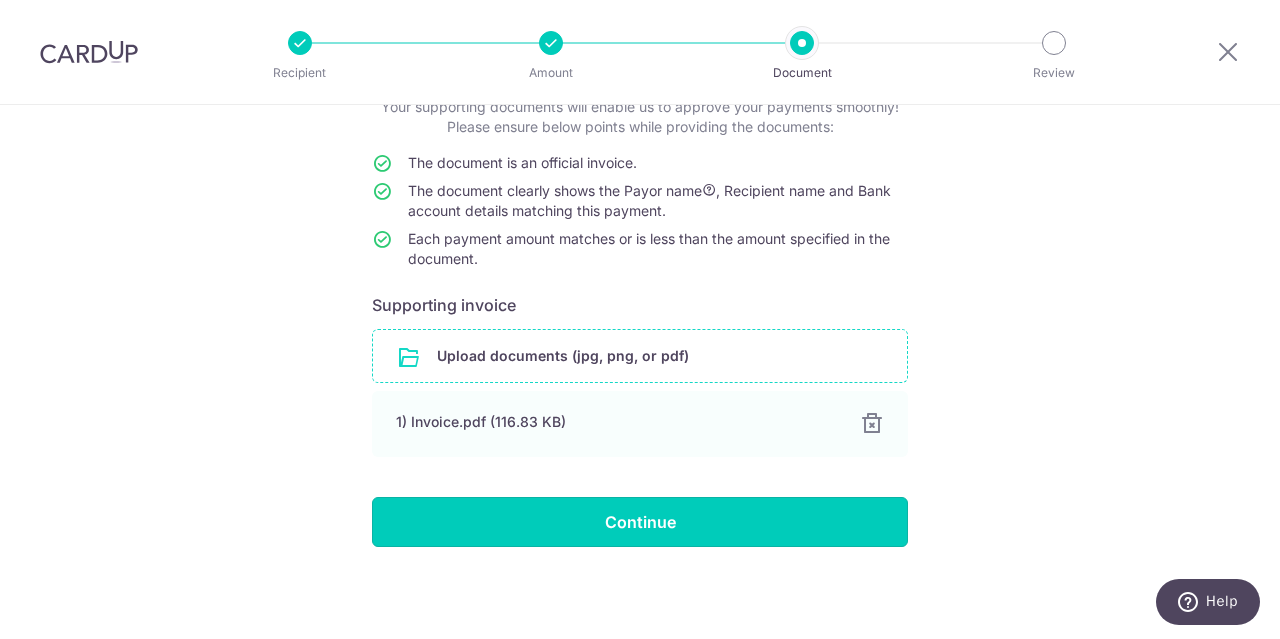 click on "Continue" at bounding box center (640, 522) 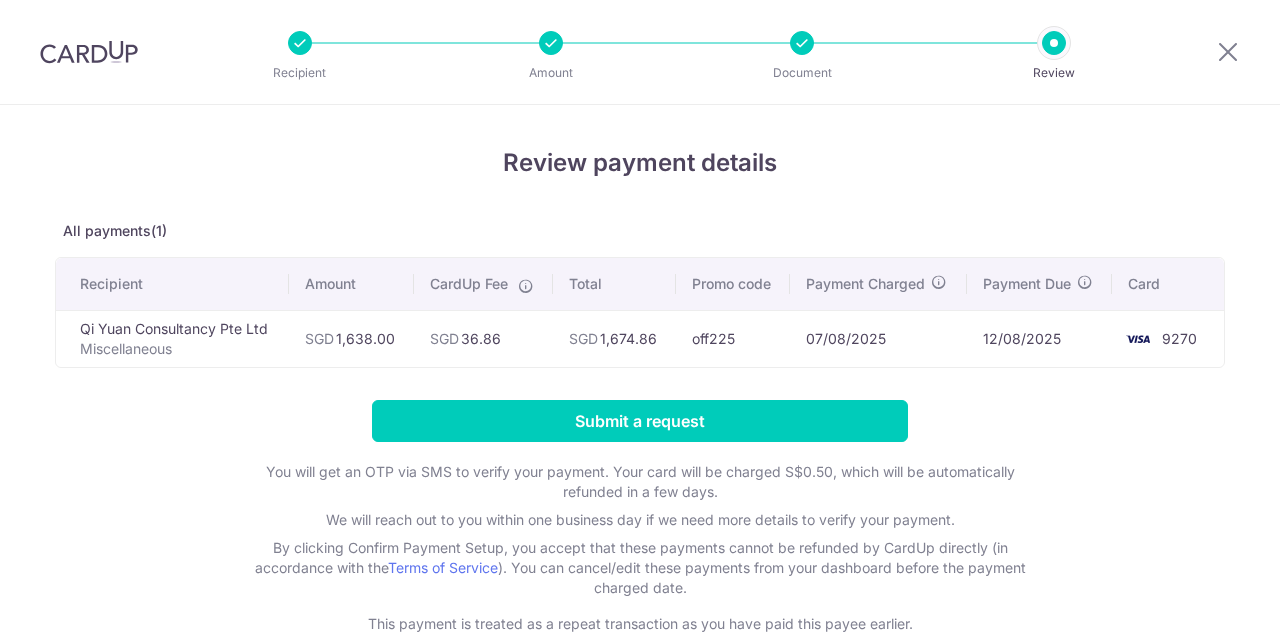 scroll, scrollTop: 0, scrollLeft: 0, axis: both 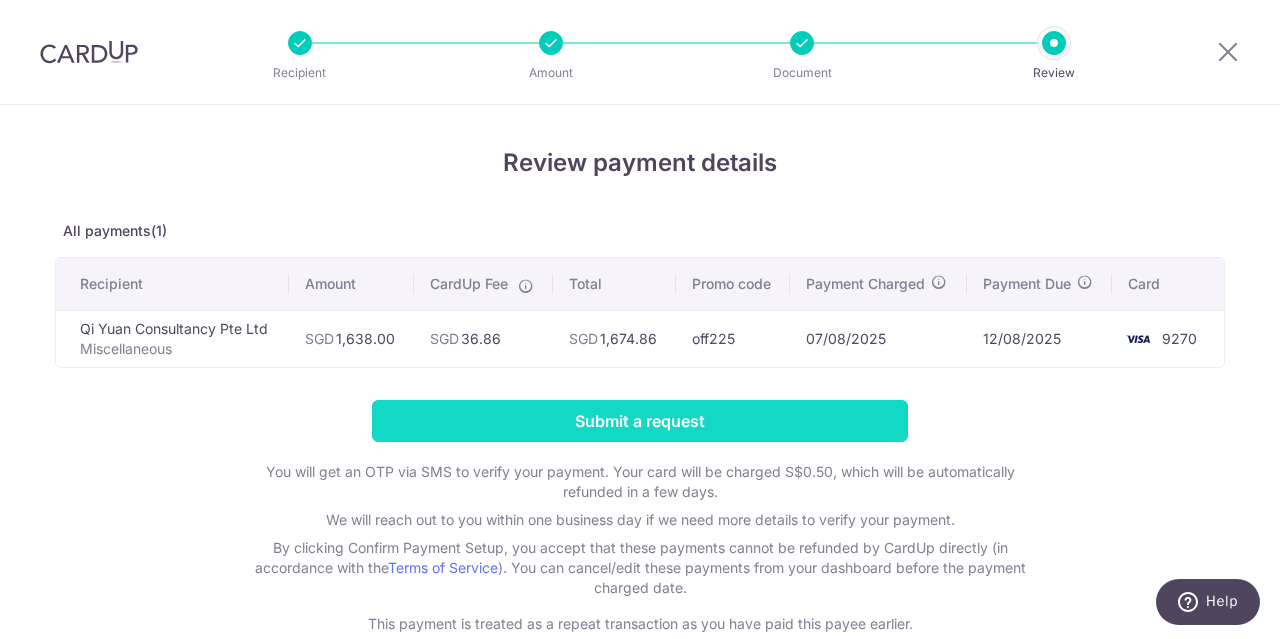 click on "Submit a request" at bounding box center [640, 421] 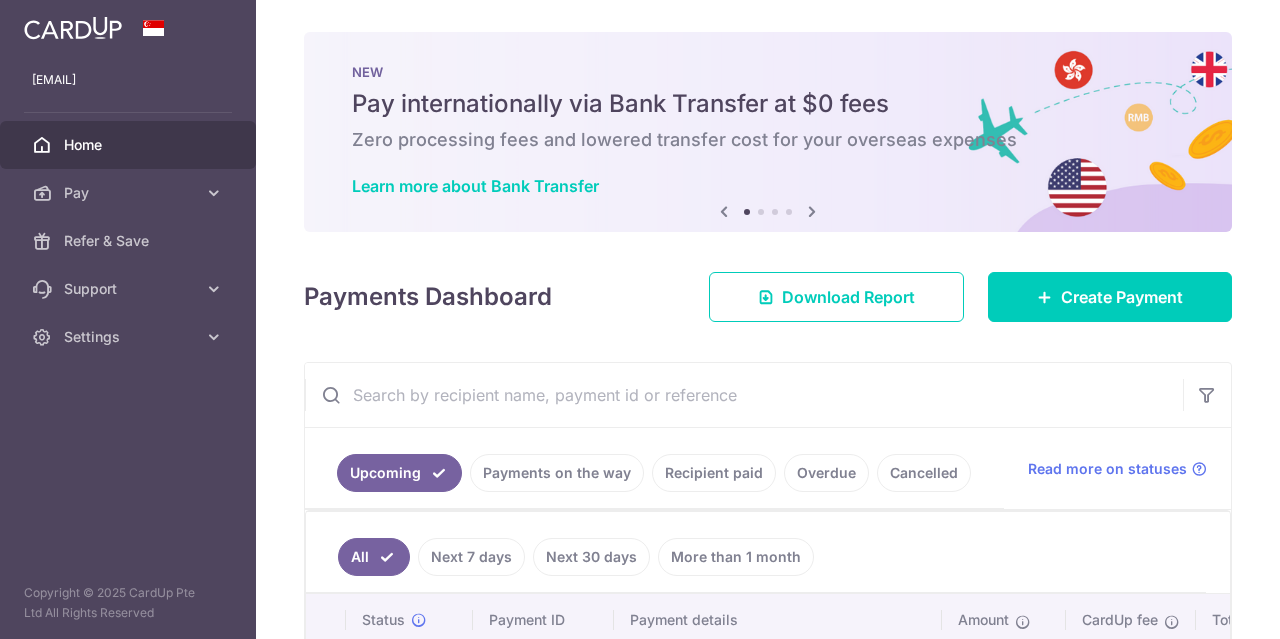 scroll, scrollTop: 0, scrollLeft: 0, axis: both 